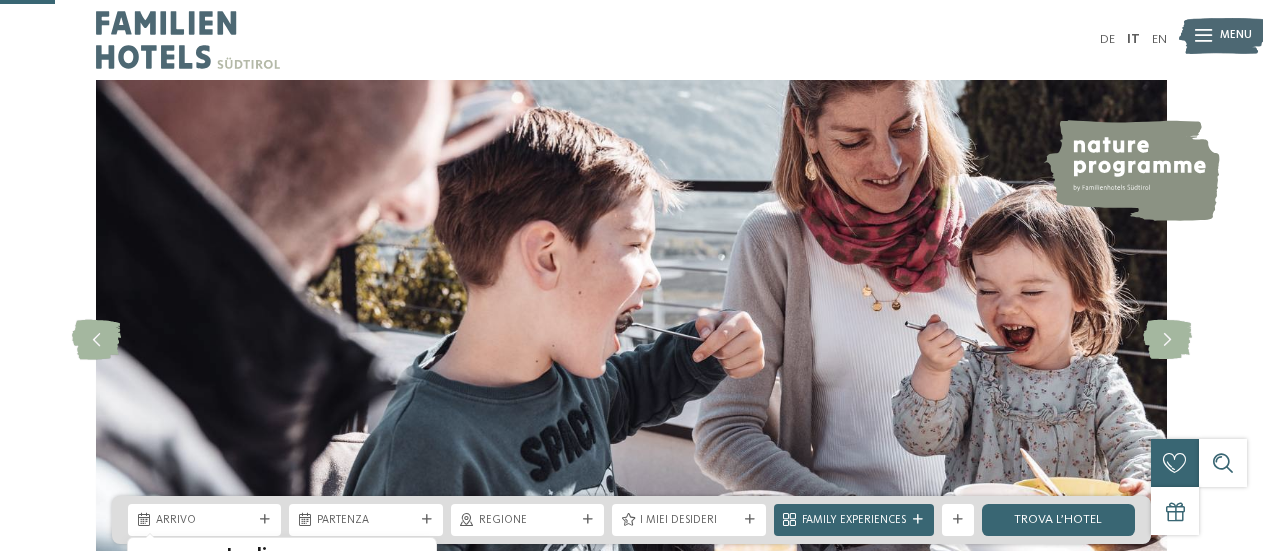 drag, startPoint x: 0, startPoint y: 0, endPoint x: 423, endPoint y: 249, distance: 490.84622 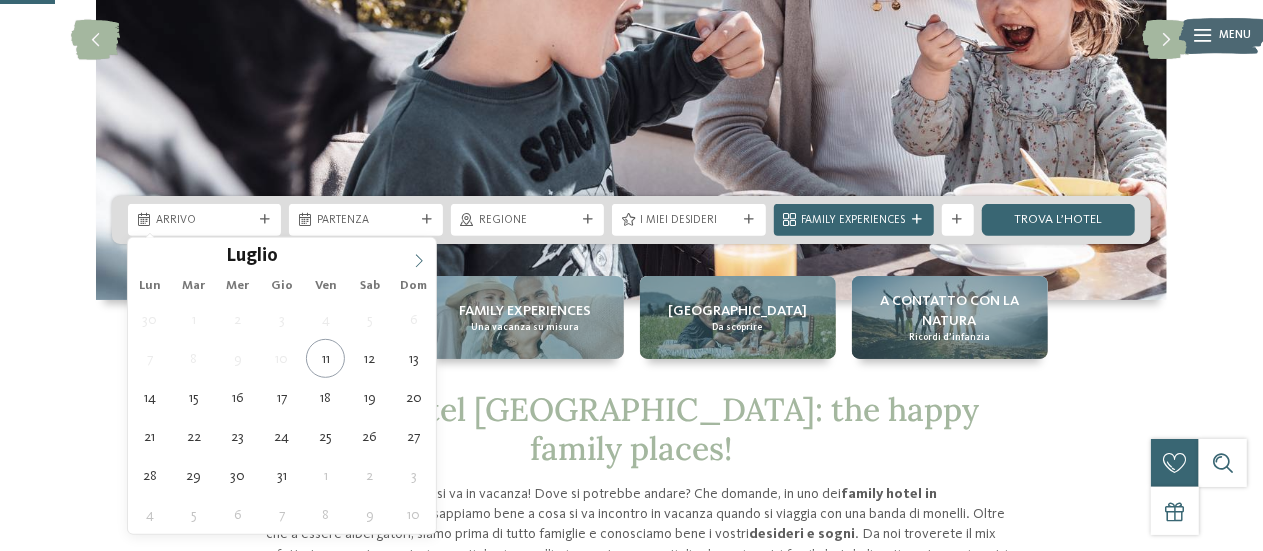 scroll, scrollTop: 300, scrollLeft: 0, axis: vertical 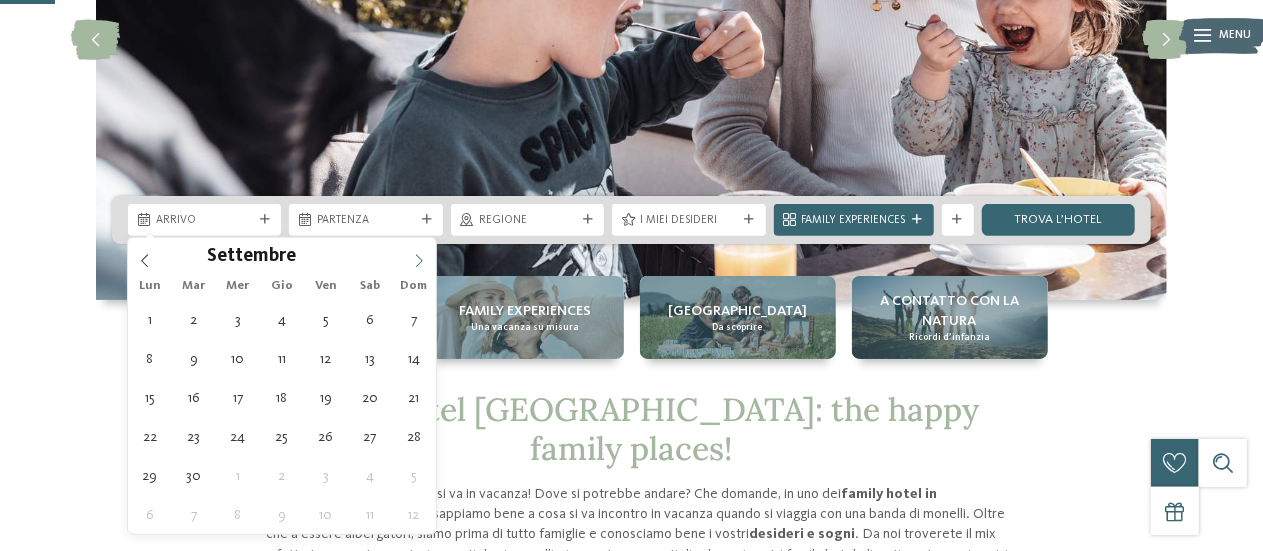 click at bounding box center (419, 255) 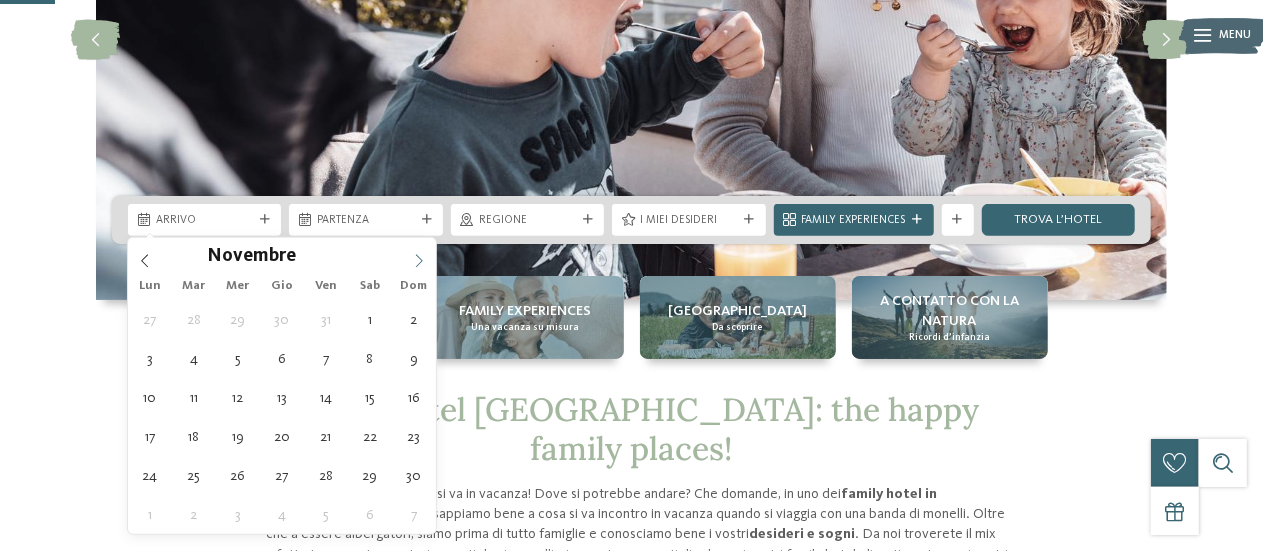 click at bounding box center (419, 255) 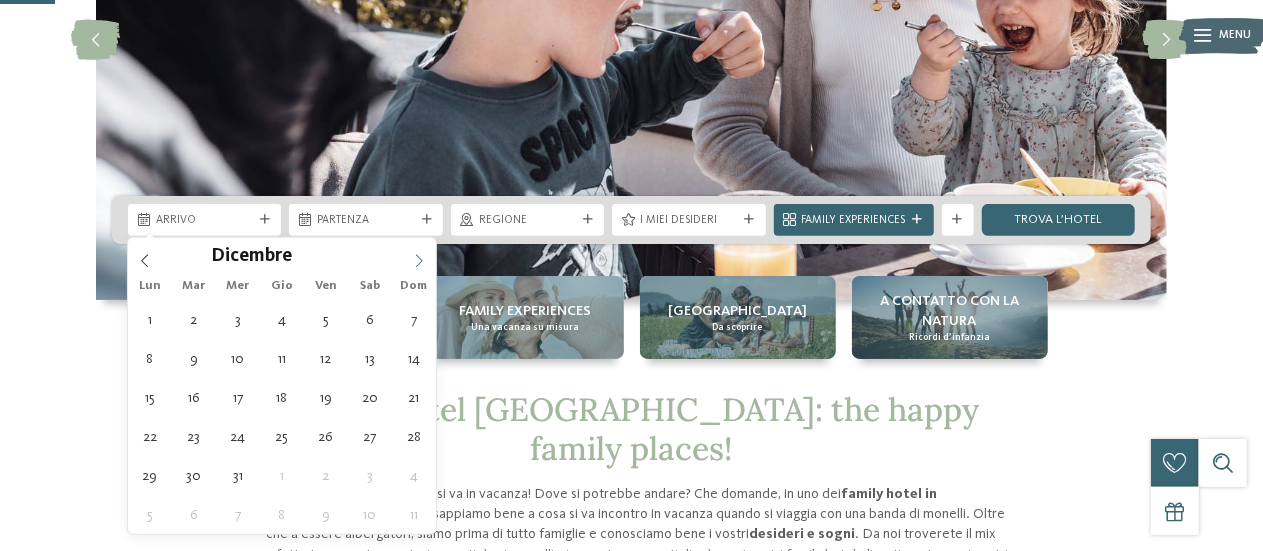 click at bounding box center (419, 255) 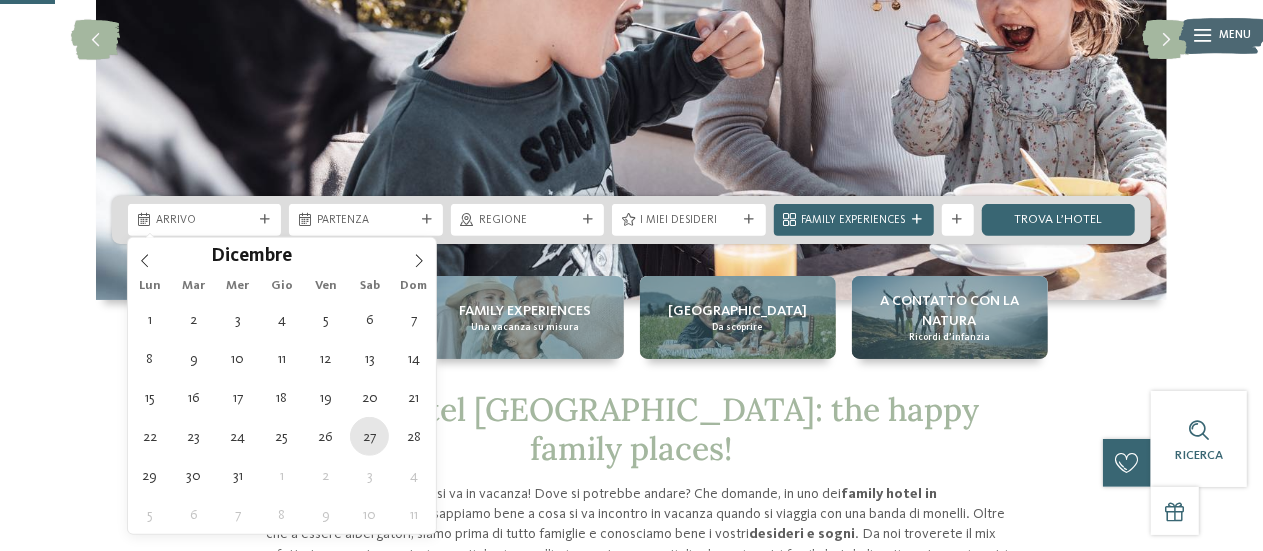 type on "[DATE]" 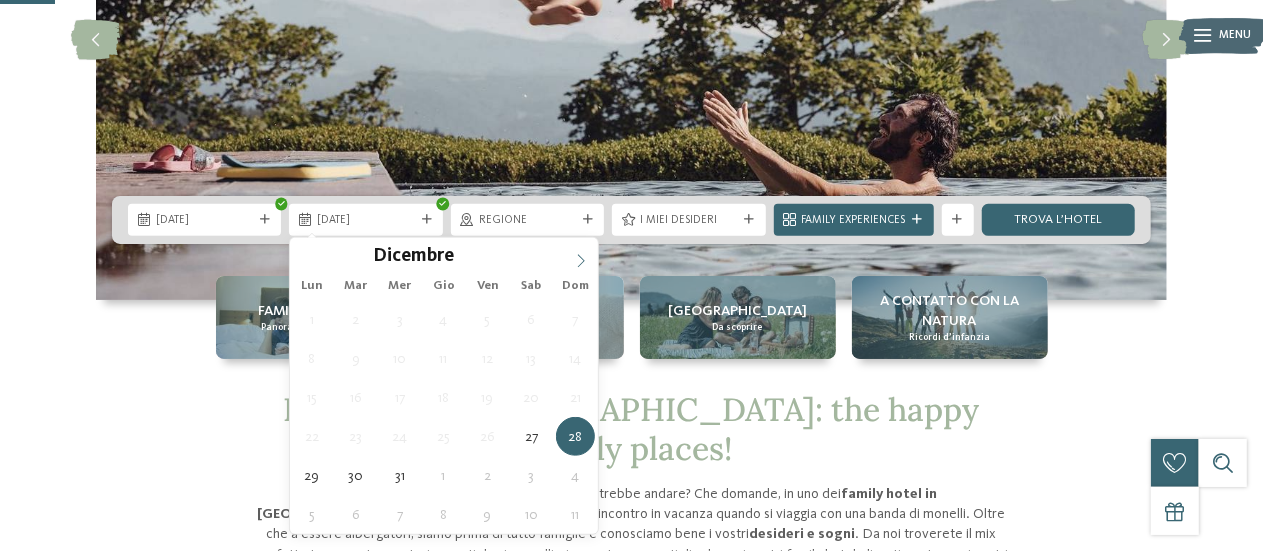 type on "****" 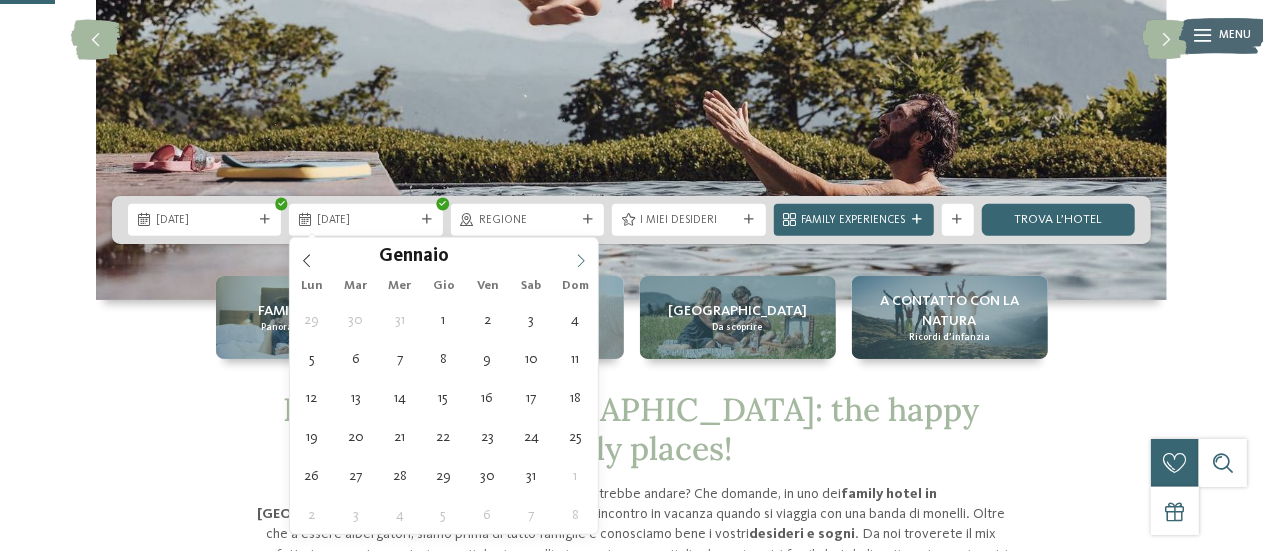 click 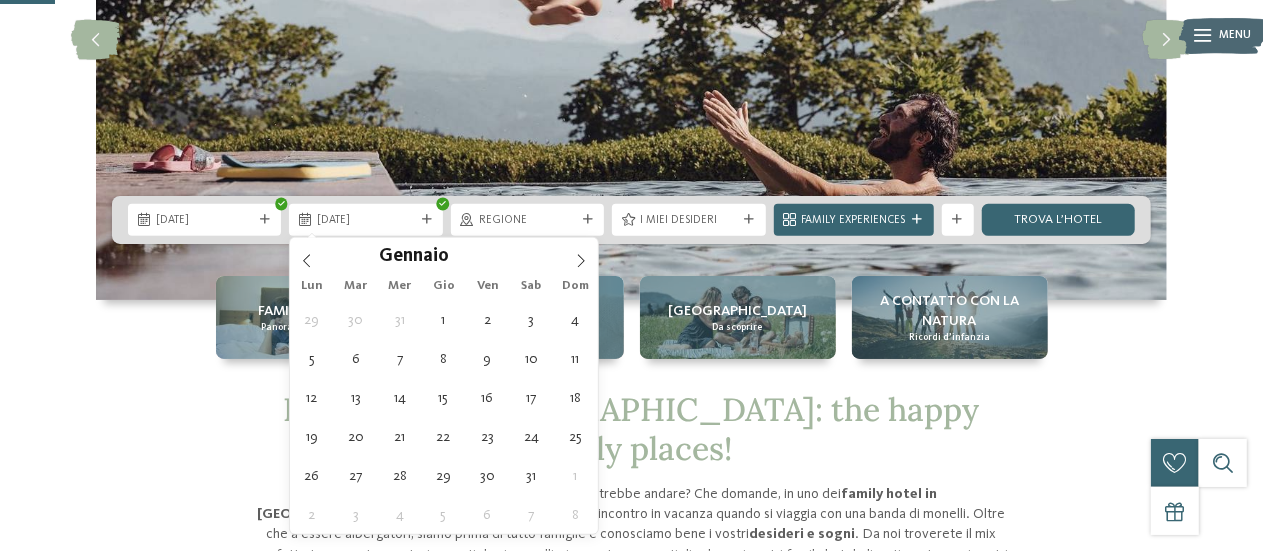 type on "[DATE]" 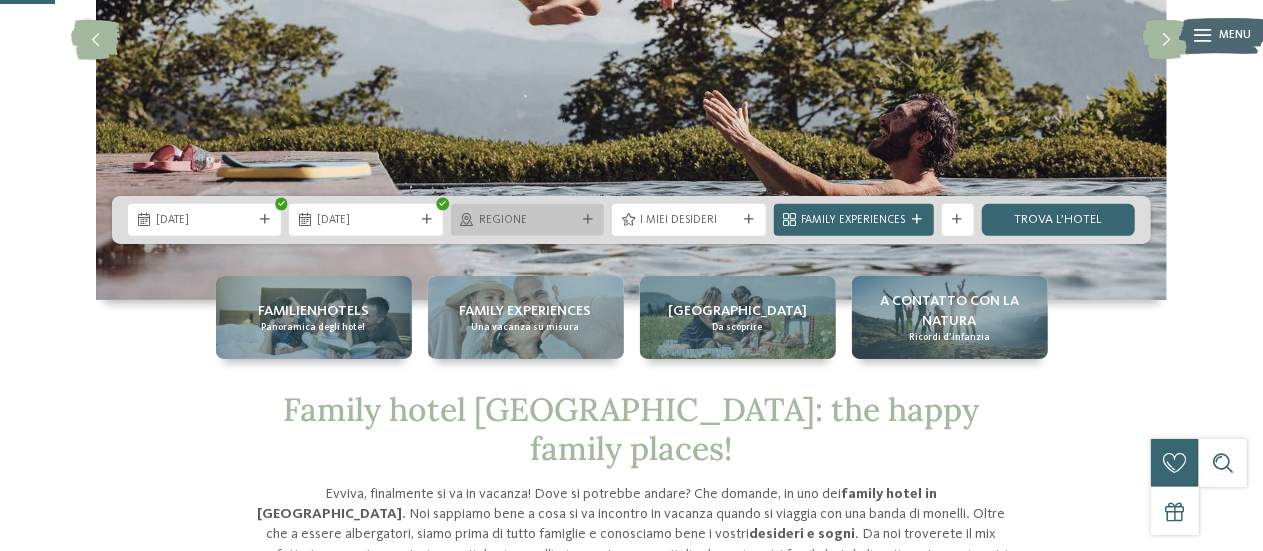 click on "Regione" at bounding box center [527, 220] 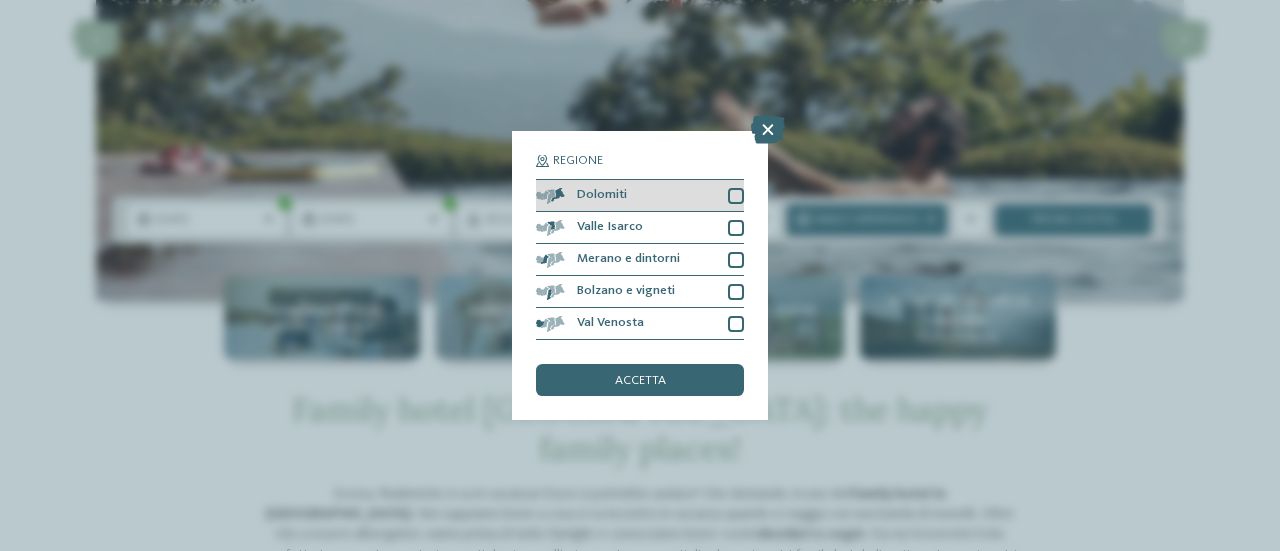 click at bounding box center (736, 196) 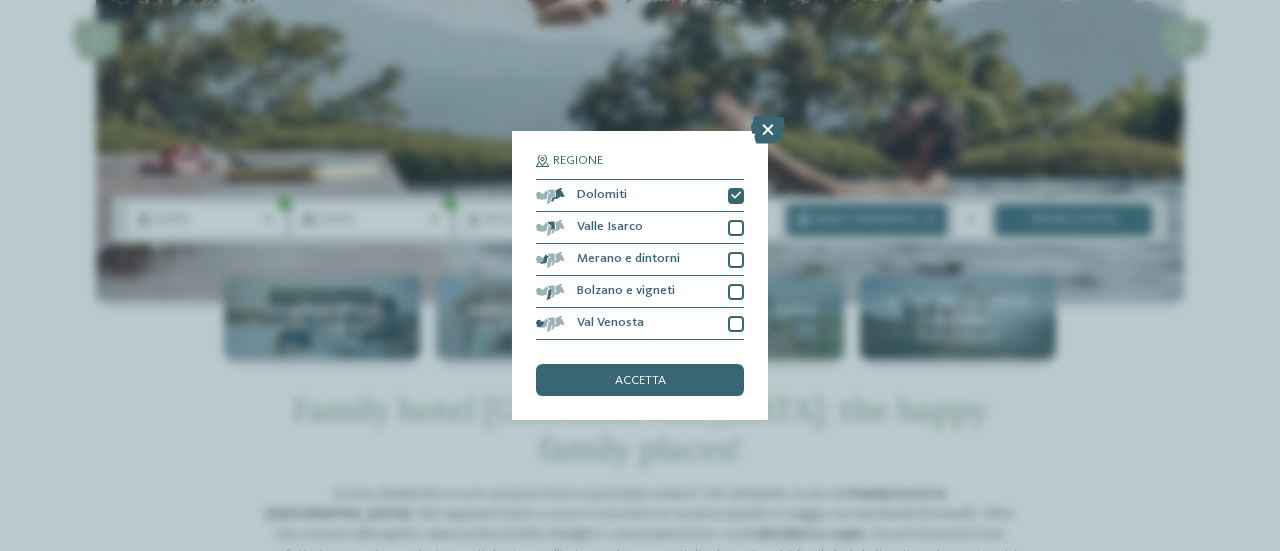 click on "Regione
Dolomiti
Valle Isarco" at bounding box center (640, 276) 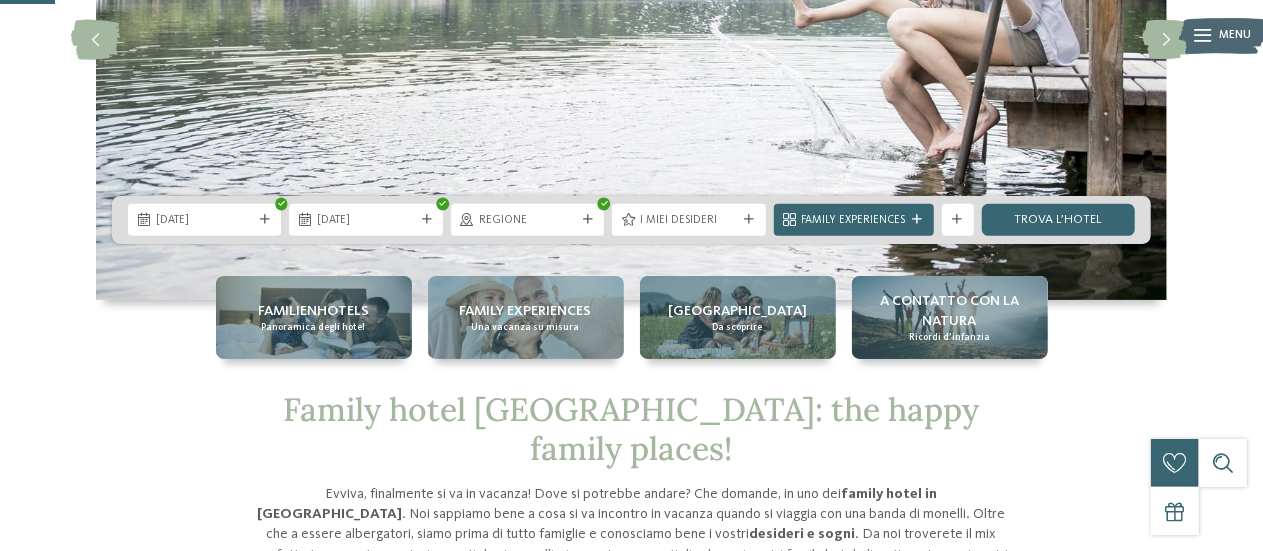 click on "Regione" at bounding box center (527, 220) 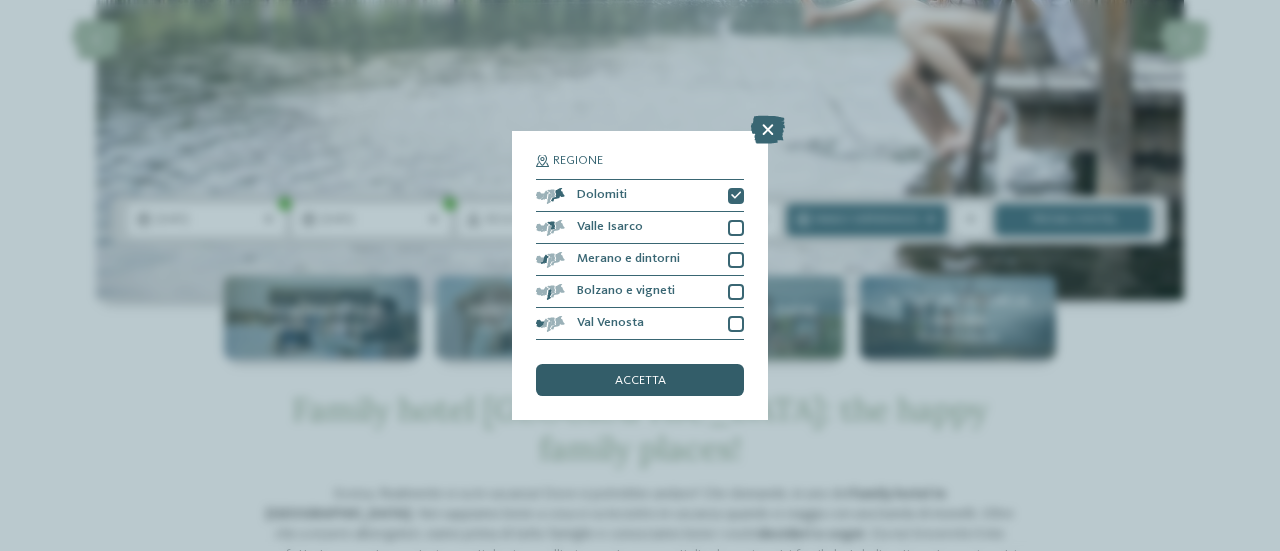 click on "accetta" at bounding box center [640, 381] 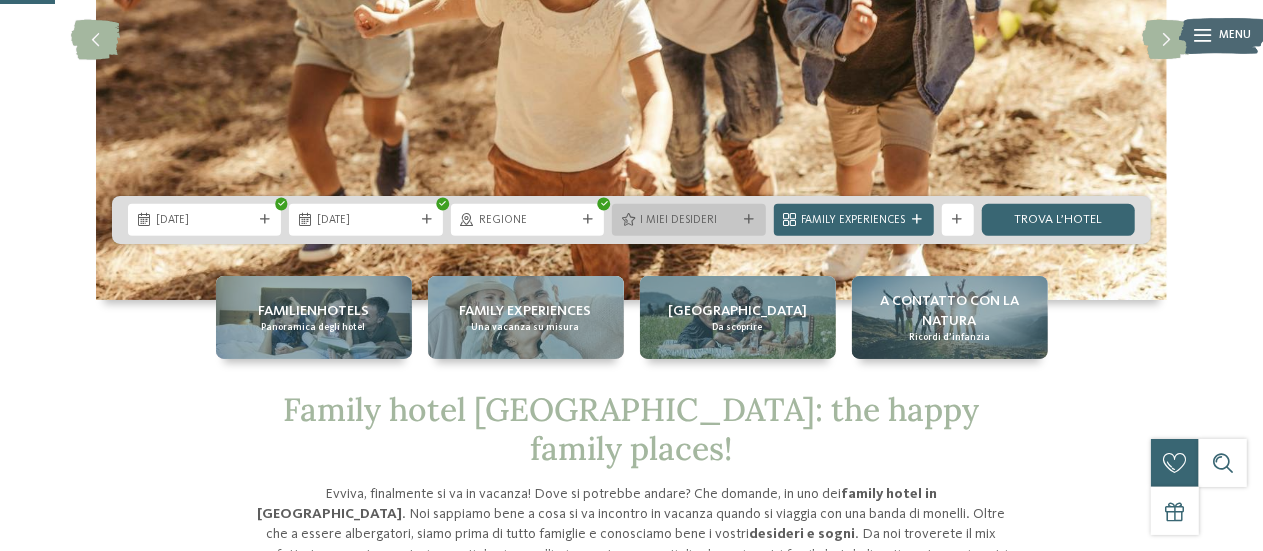 click on "I miei desideri" at bounding box center [688, 221] 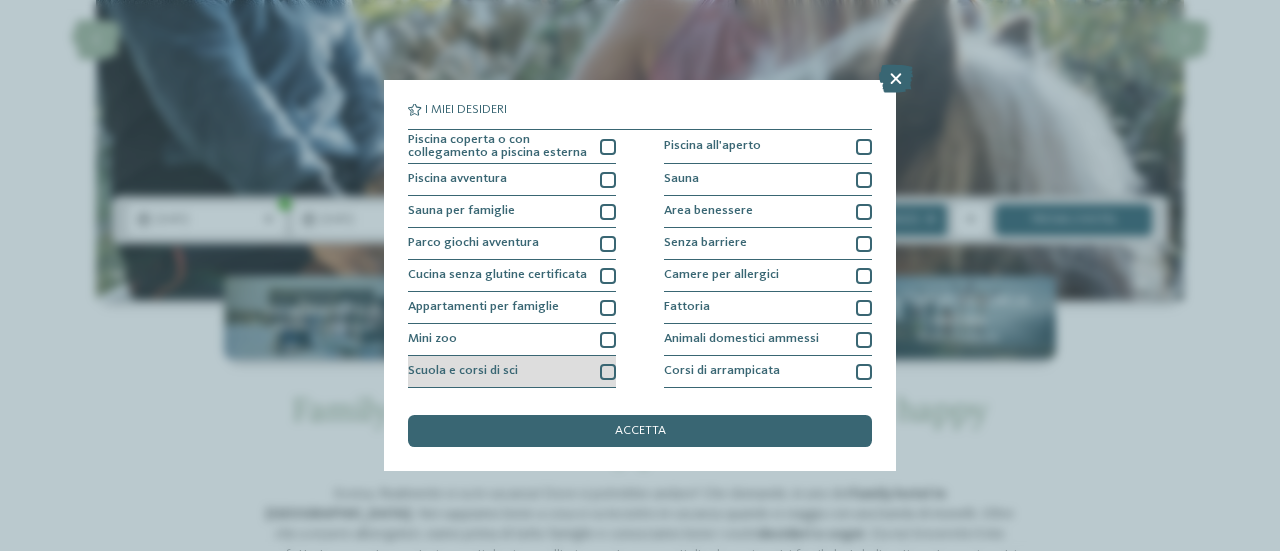click at bounding box center (608, 372) 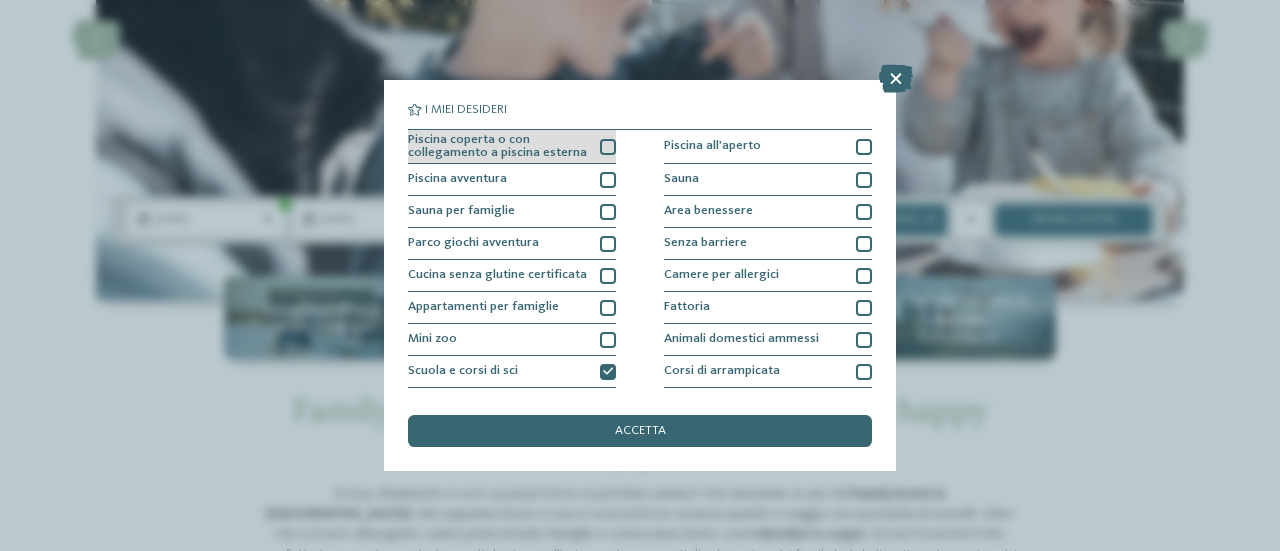click at bounding box center (608, 147) 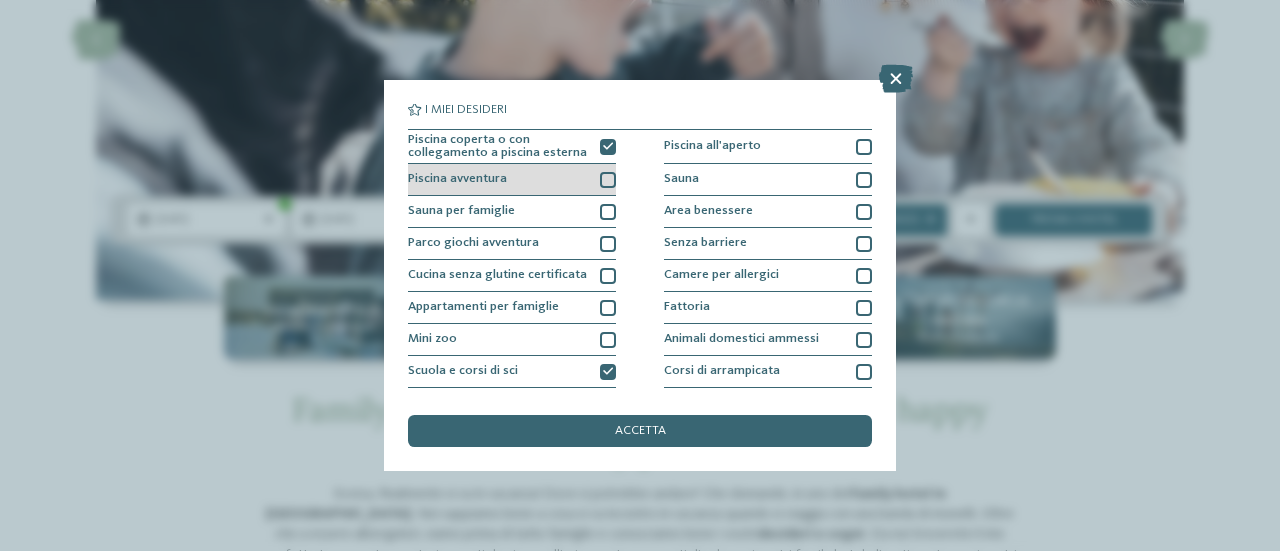 click at bounding box center (608, 180) 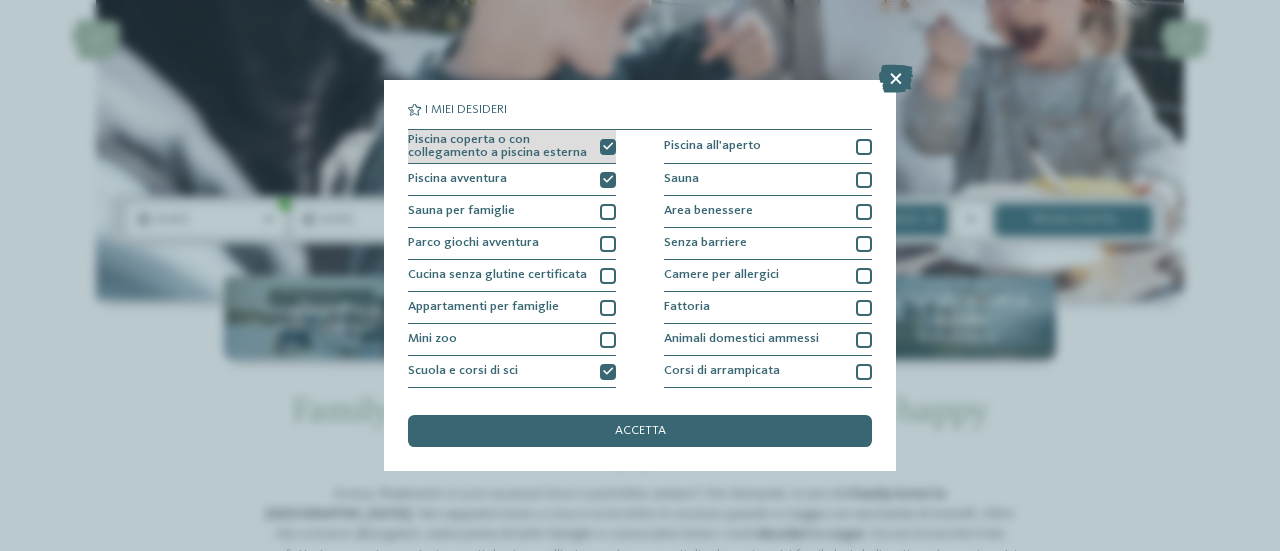click at bounding box center [608, 147] 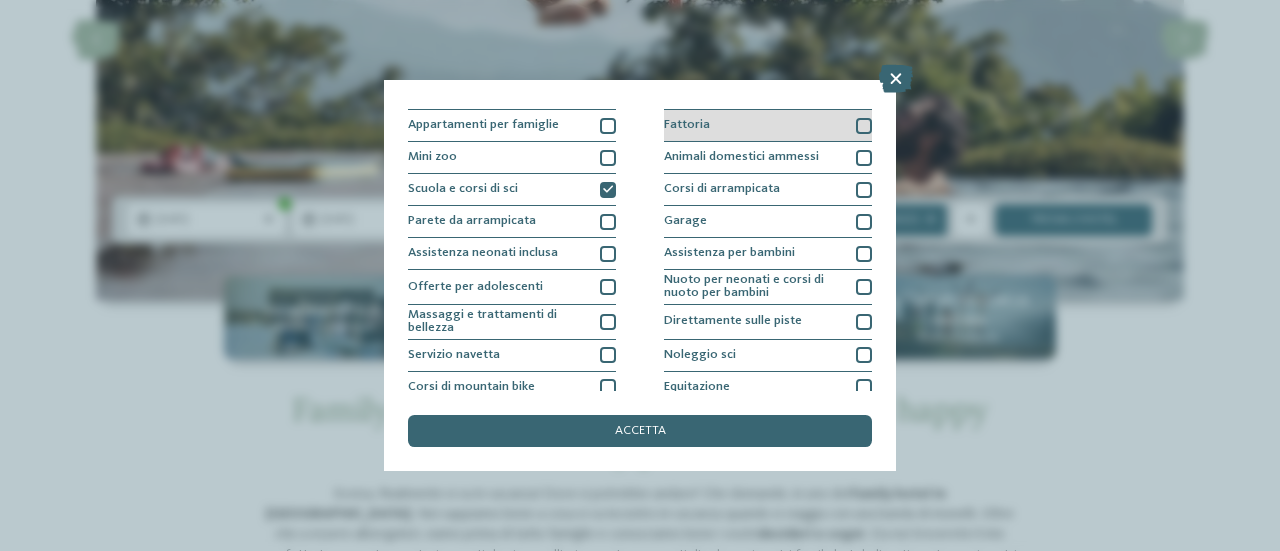 scroll, scrollTop: 200, scrollLeft: 0, axis: vertical 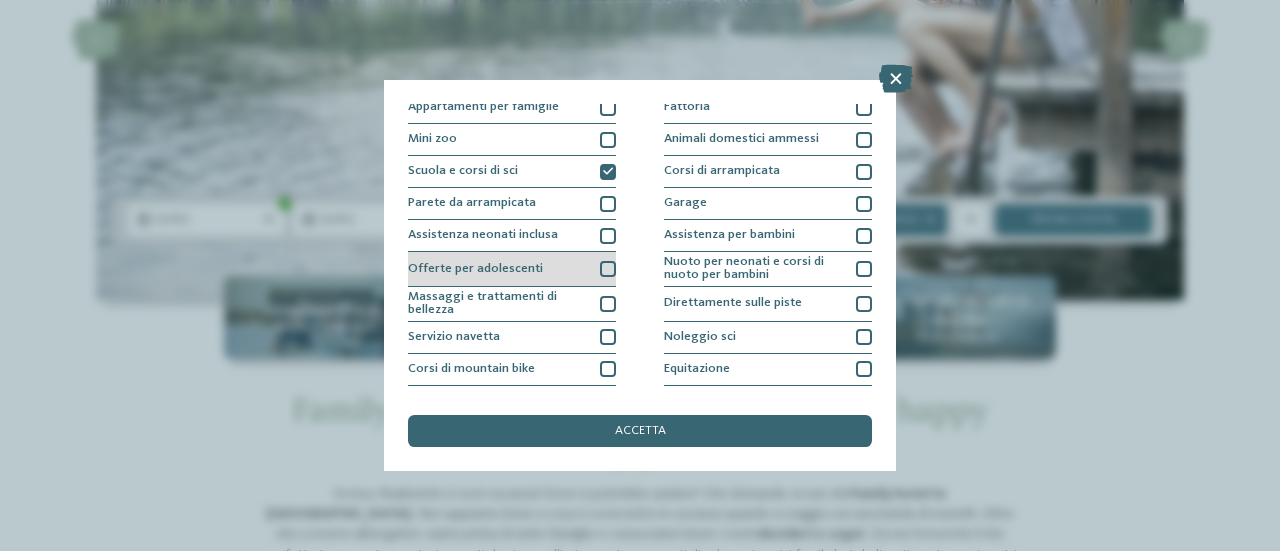 click at bounding box center [608, 269] 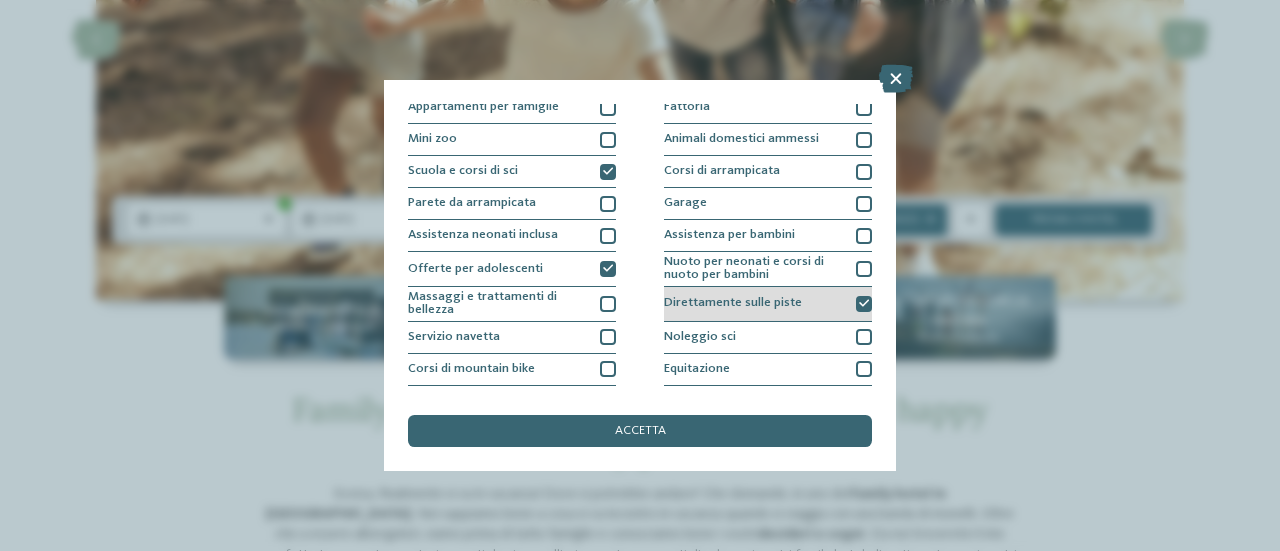 scroll, scrollTop: 288, scrollLeft: 0, axis: vertical 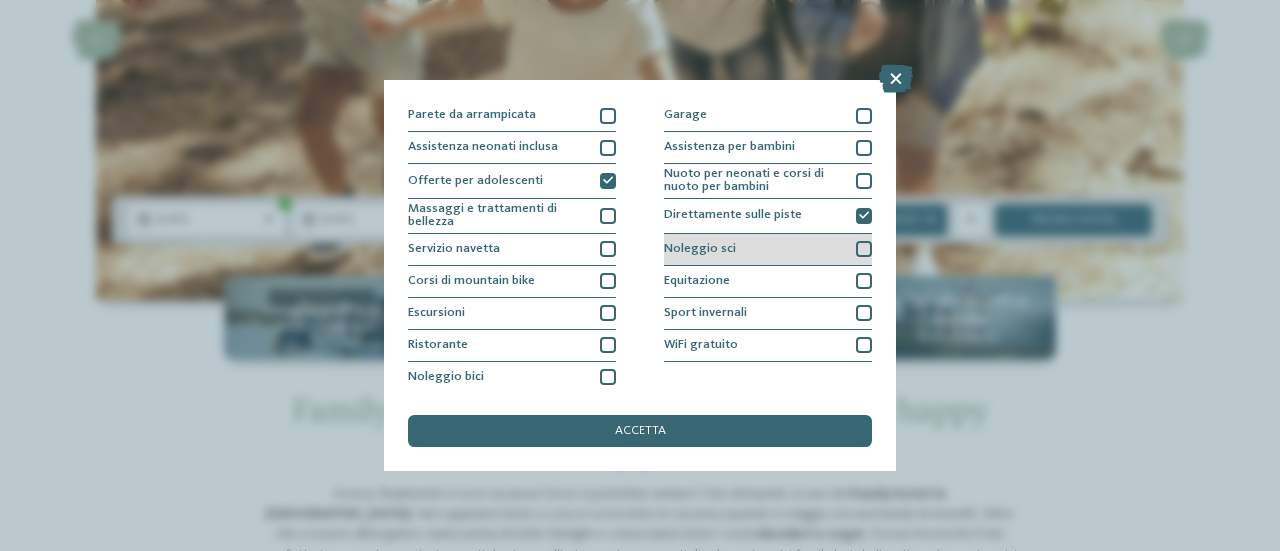 click at bounding box center (864, 249) 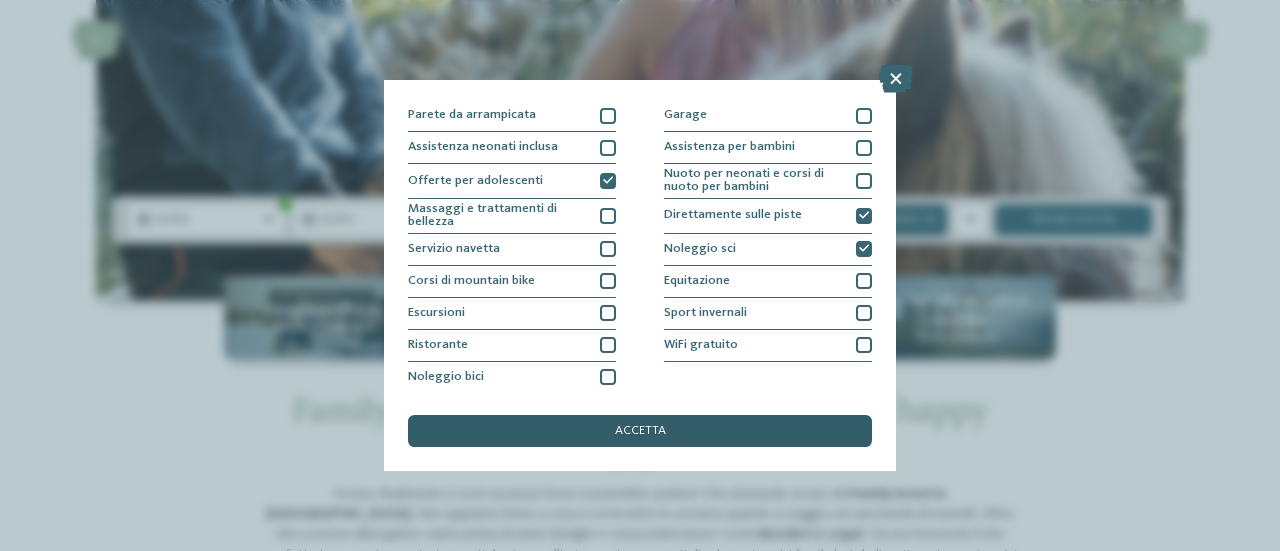 click on "accetta" at bounding box center [640, 431] 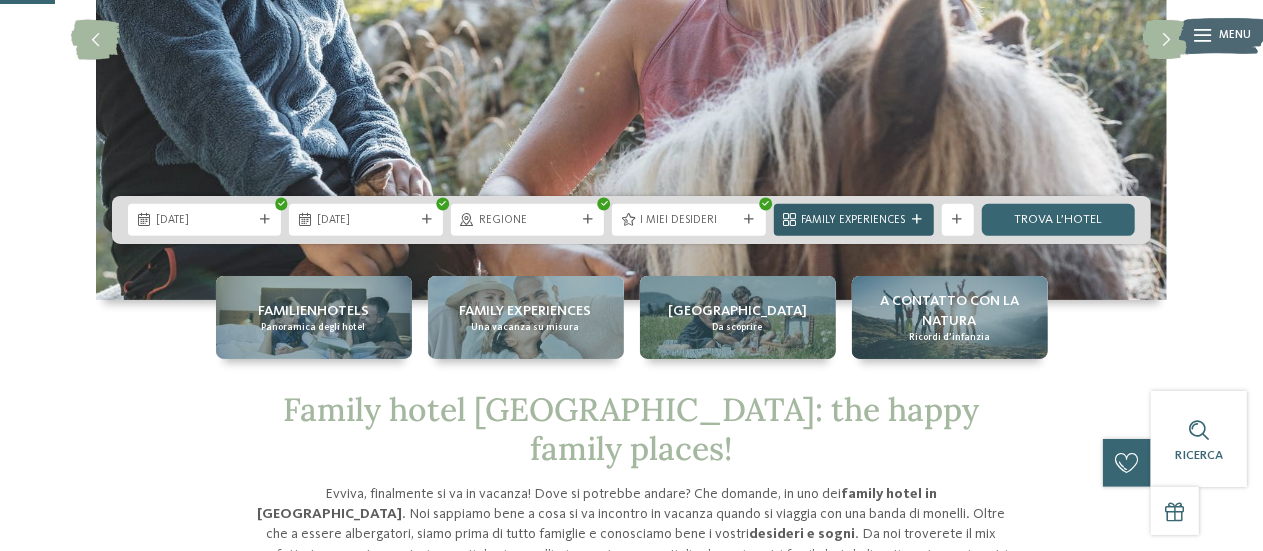 click on "Family Experiences" at bounding box center (854, 221) 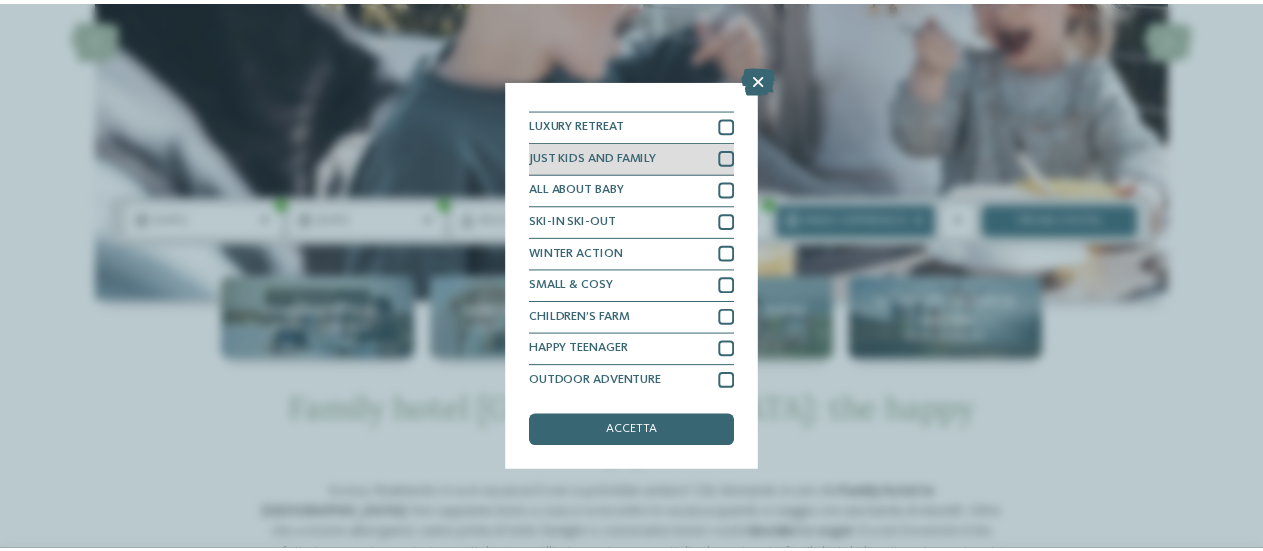 scroll, scrollTop: 0, scrollLeft: 0, axis: both 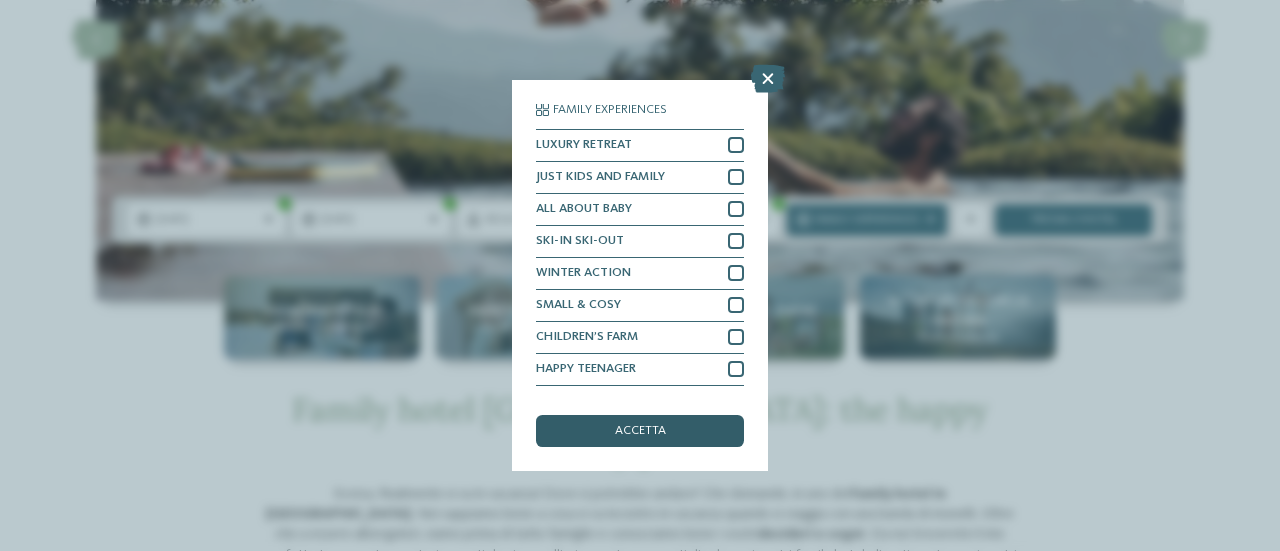click on "accetta" at bounding box center [640, 431] 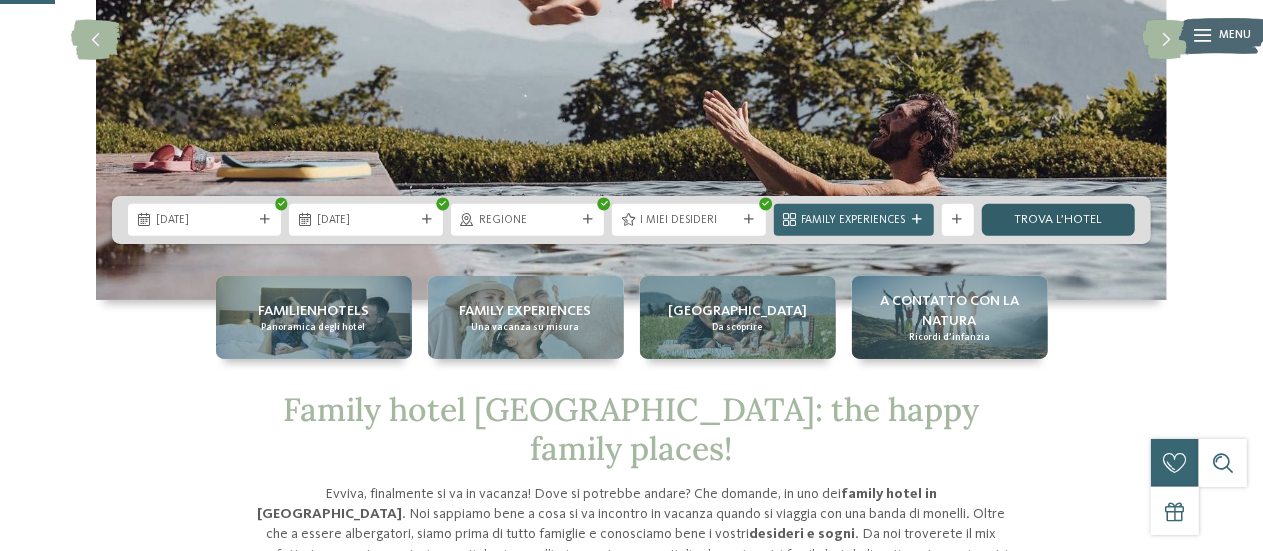 click on "trova l’hotel" at bounding box center [1058, 220] 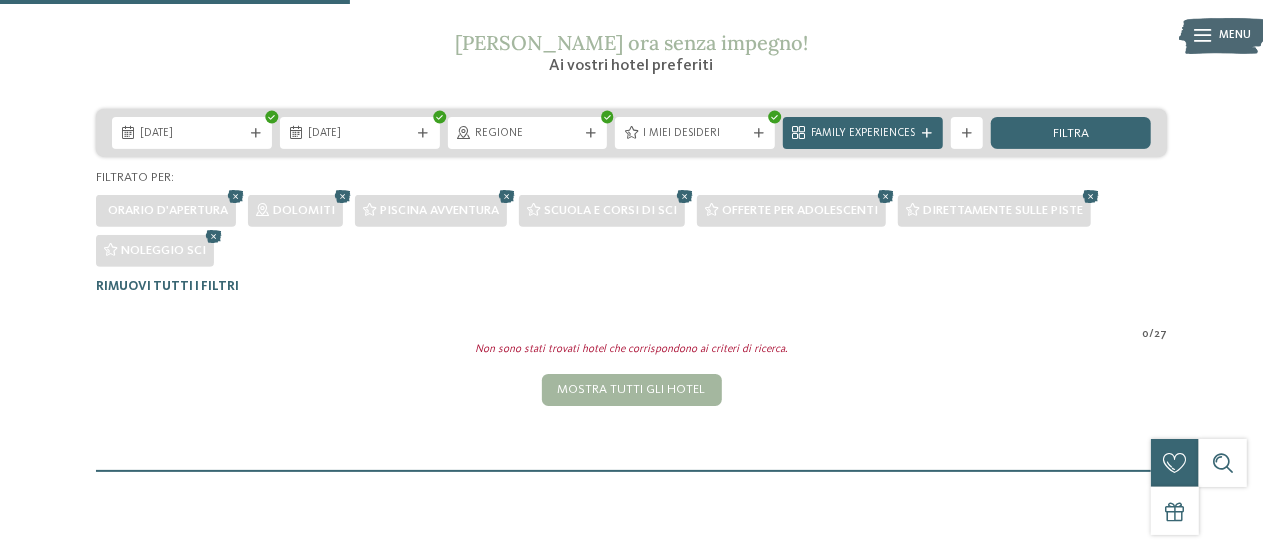 scroll, scrollTop: 0, scrollLeft: 0, axis: both 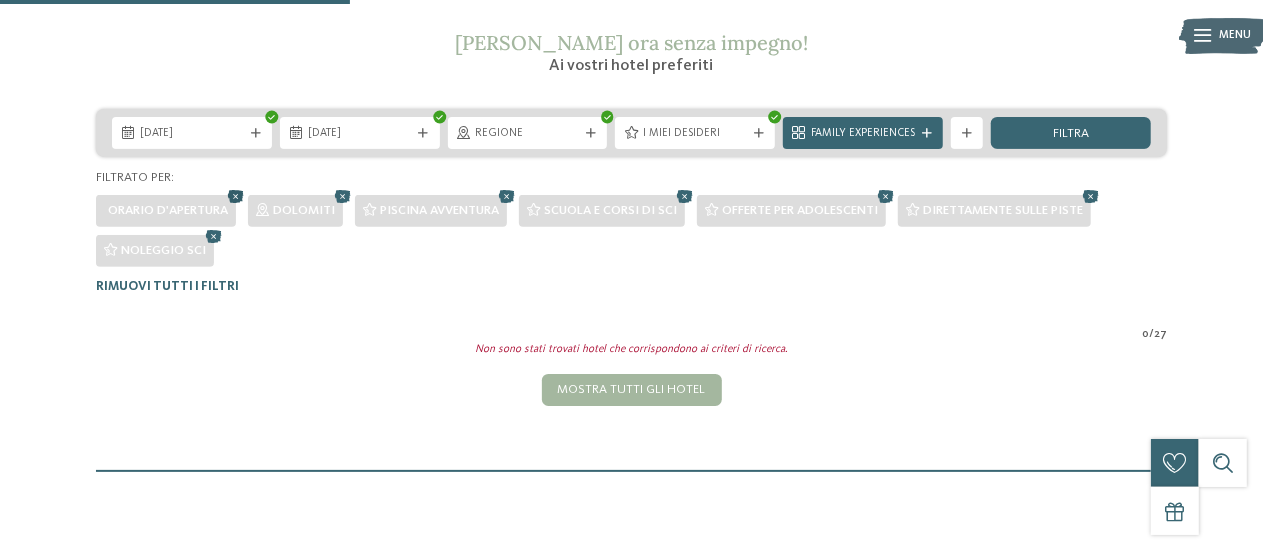 click at bounding box center (236, 197) 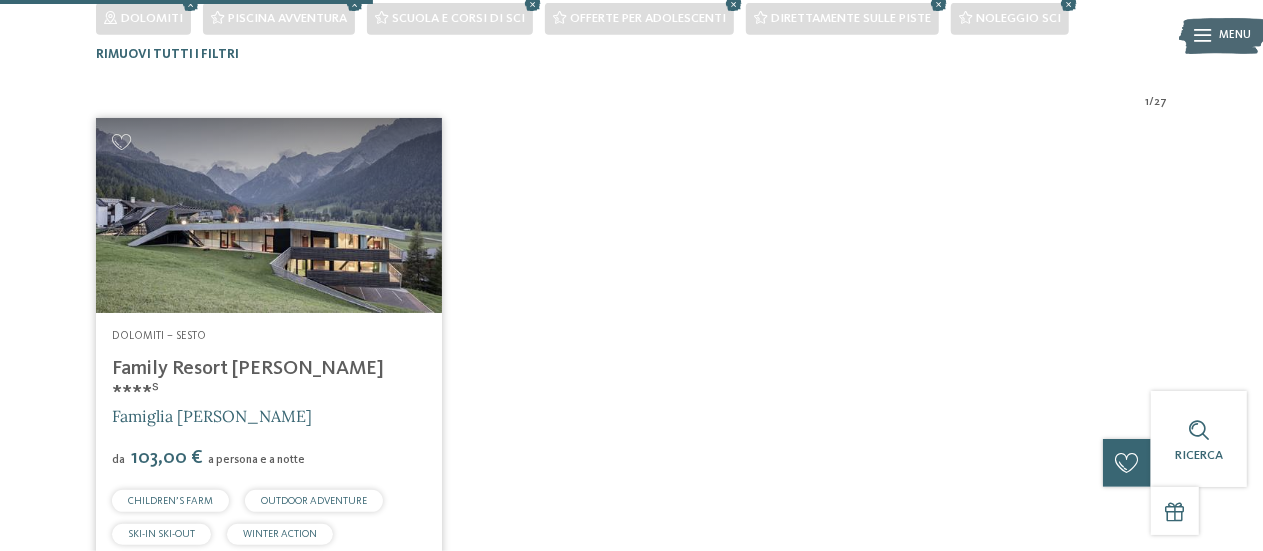 scroll, scrollTop: 394, scrollLeft: 0, axis: vertical 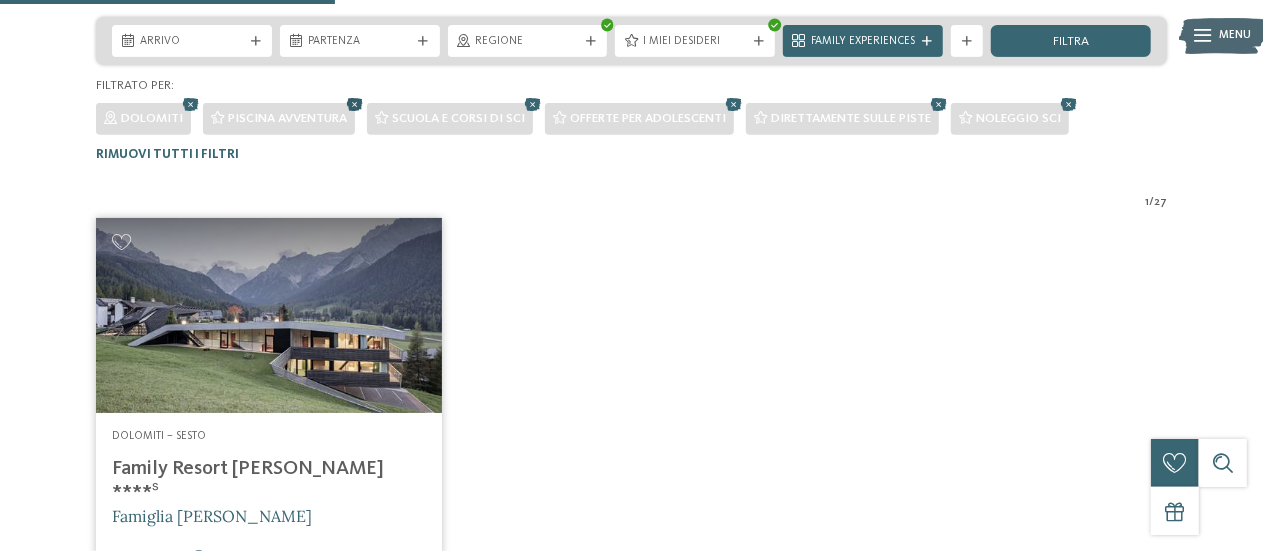click at bounding box center [355, 105] 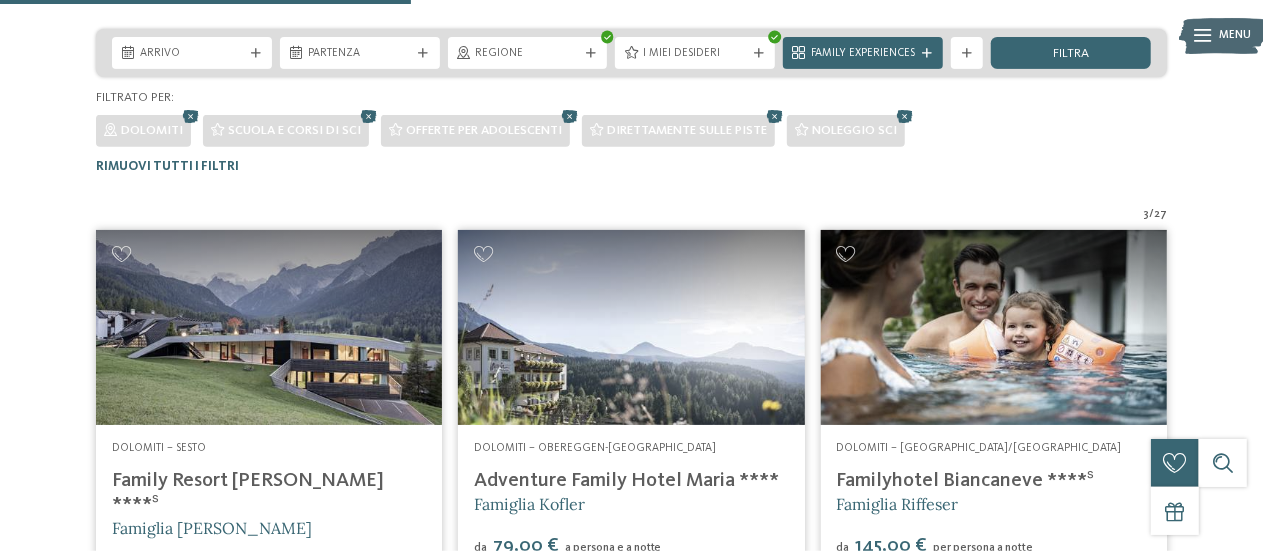 scroll, scrollTop: 194, scrollLeft: 0, axis: vertical 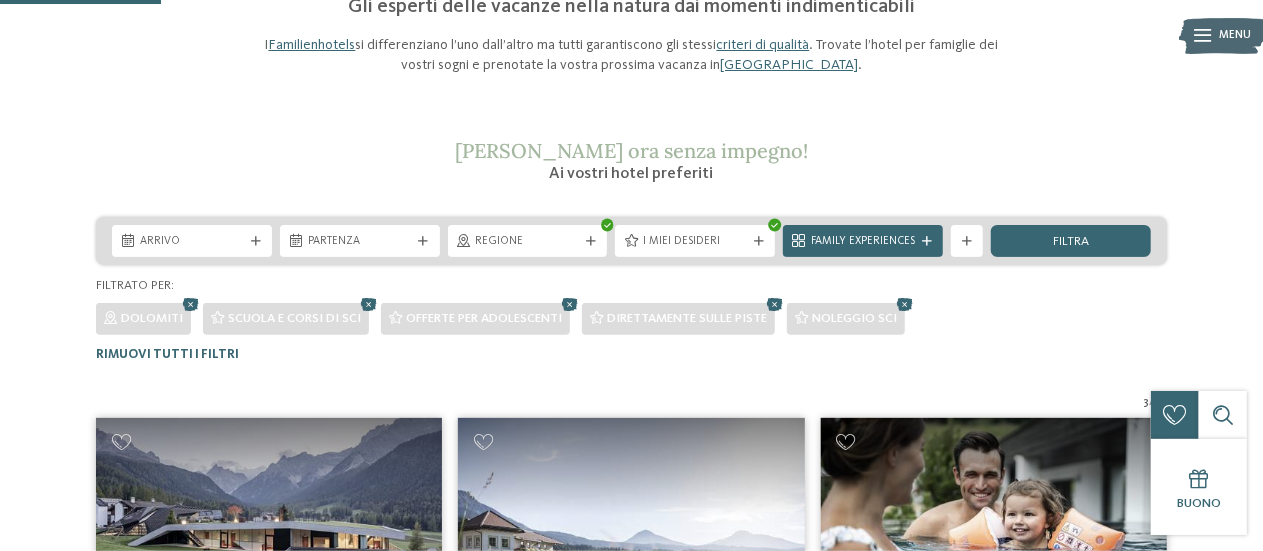 click at bounding box center [570, 305] 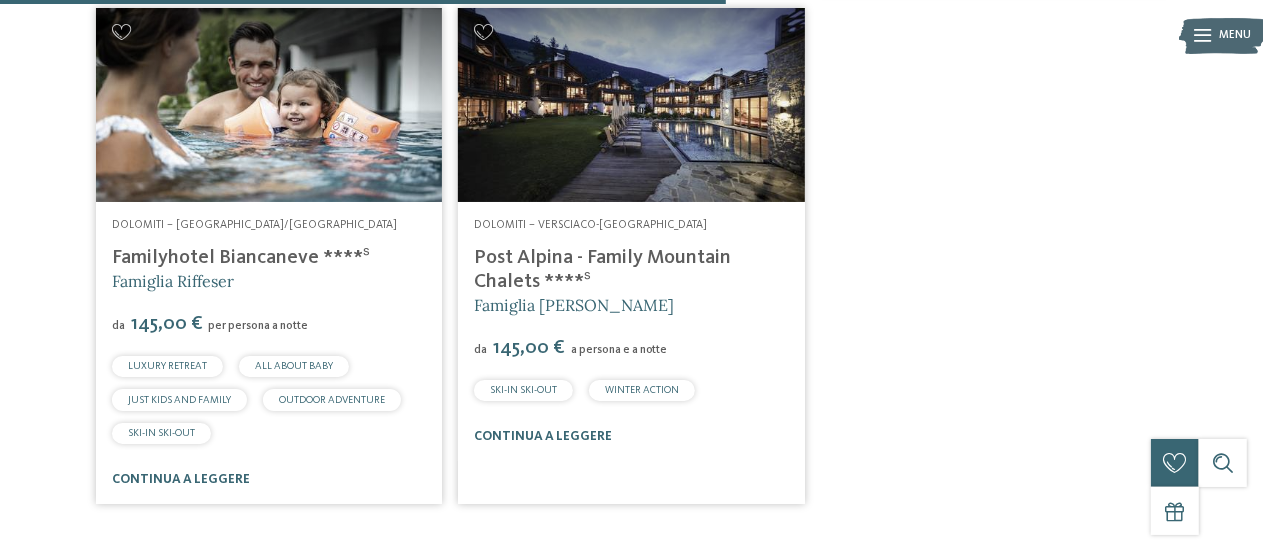 scroll, scrollTop: 1194, scrollLeft: 0, axis: vertical 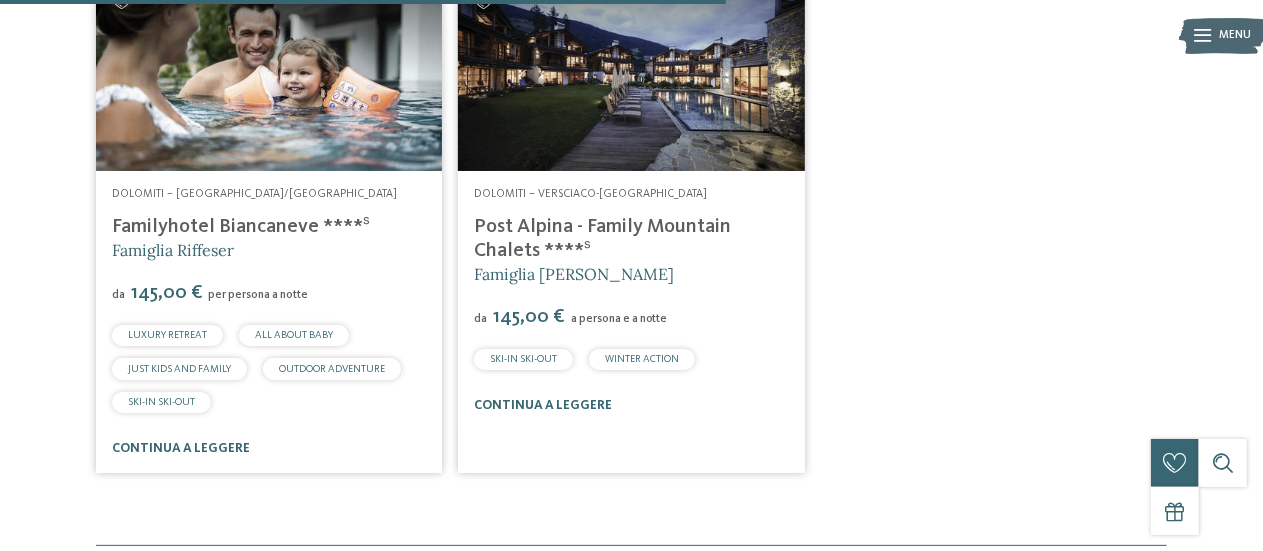 click on "Familyhotel Biancaneve ****ˢ" at bounding box center [241, 227] 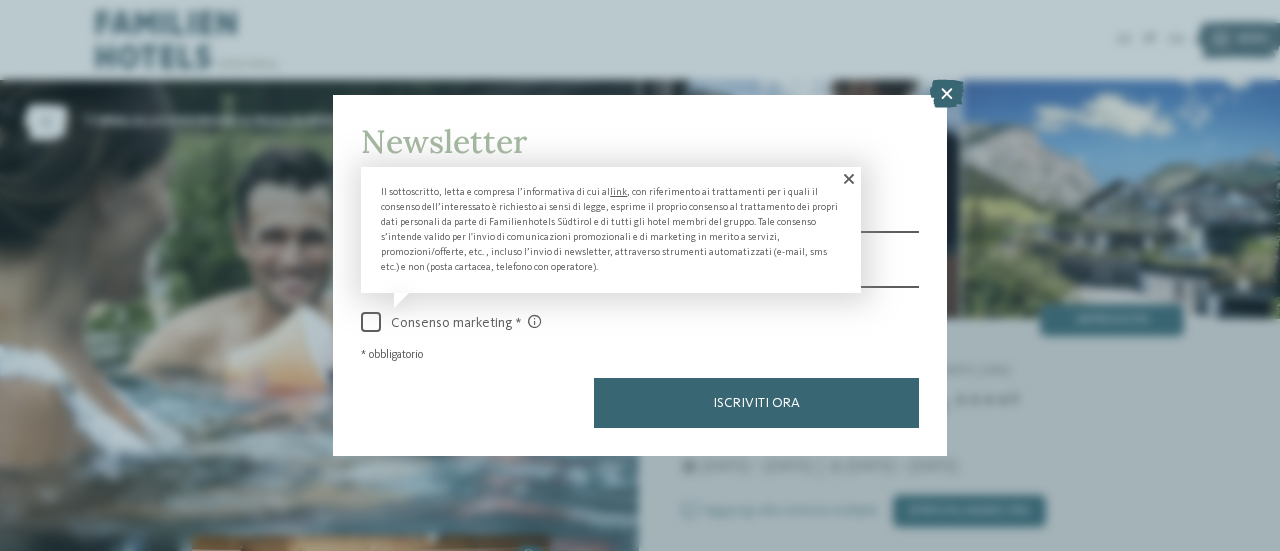 scroll, scrollTop: 0, scrollLeft: 0, axis: both 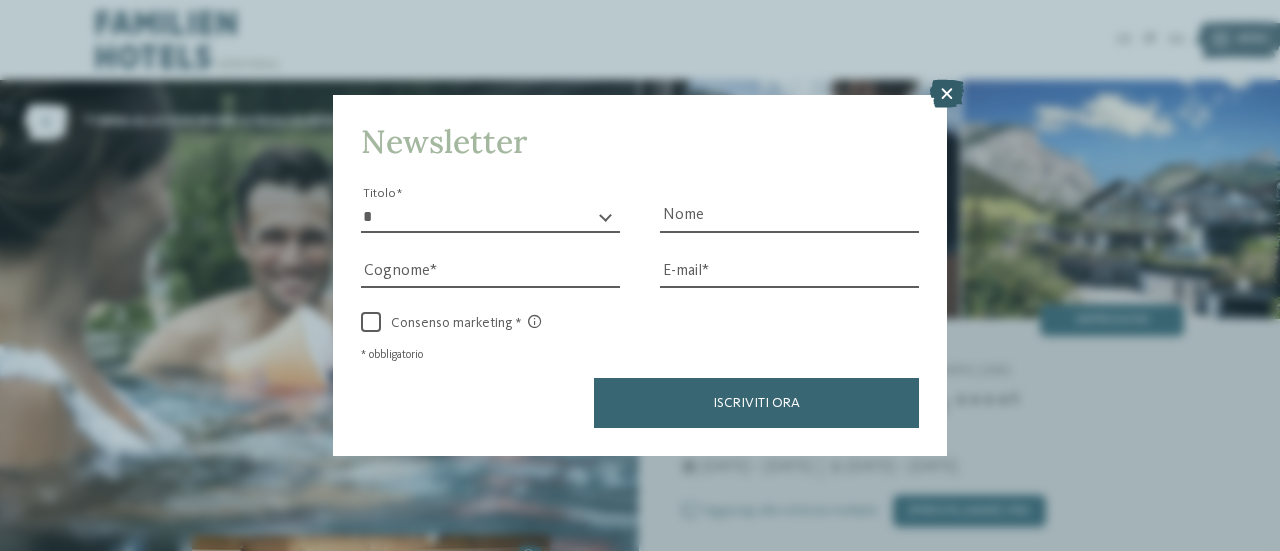 click at bounding box center (947, 94) 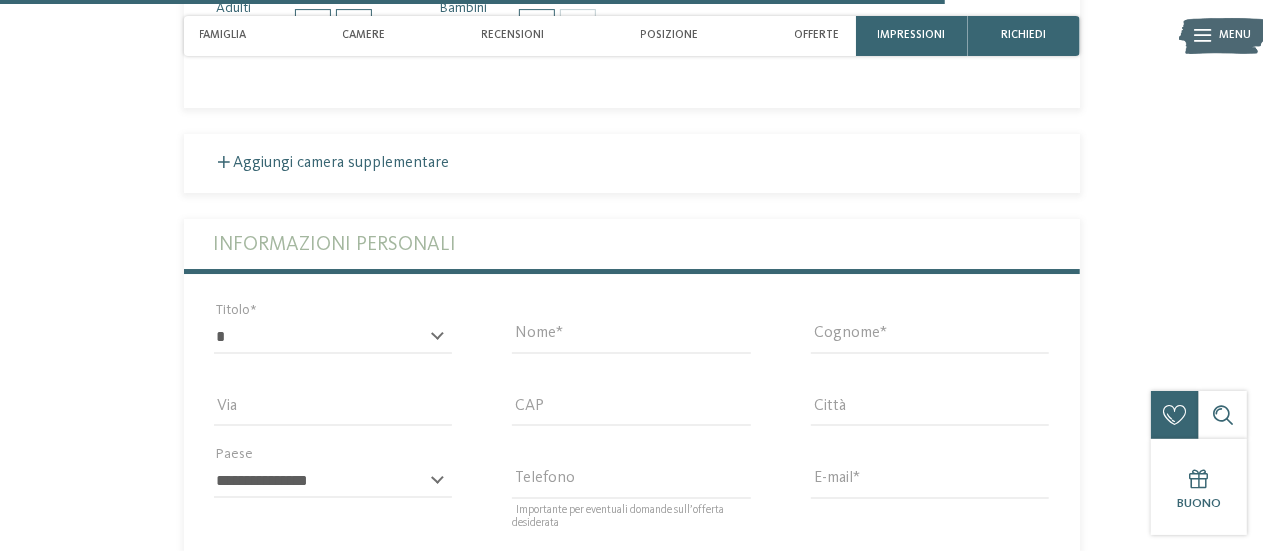 scroll, scrollTop: 3500, scrollLeft: 0, axis: vertical 